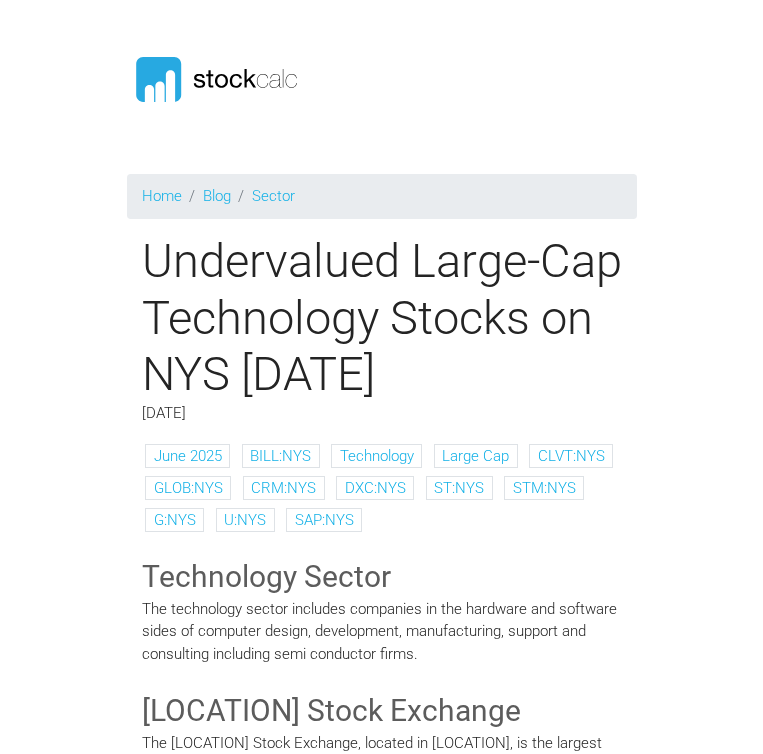 scroll, scrollTop: 0, scrollLeft: 0, axis: both 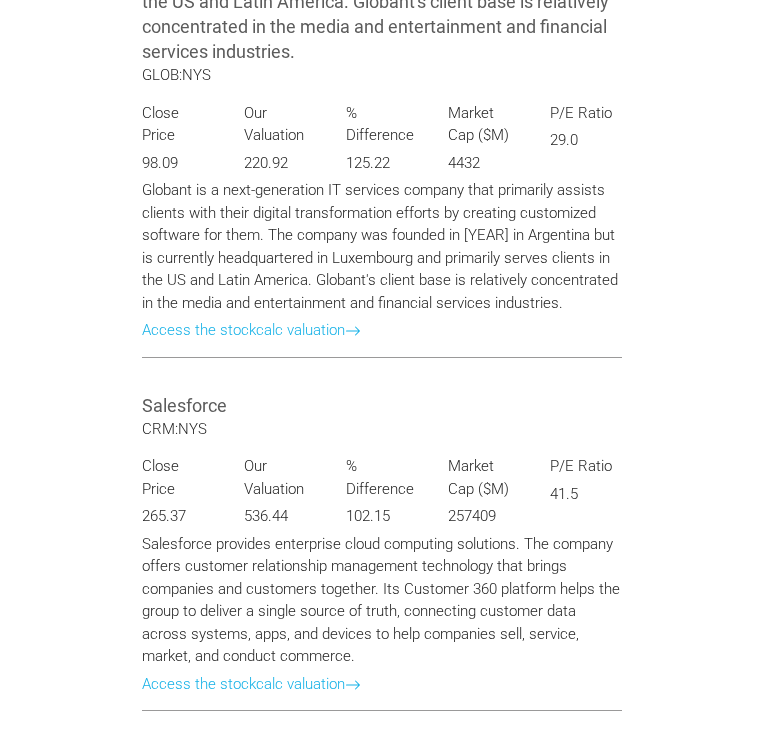 click on "Blog
Resources
Pricing
About" at bounding box center [381, 364] 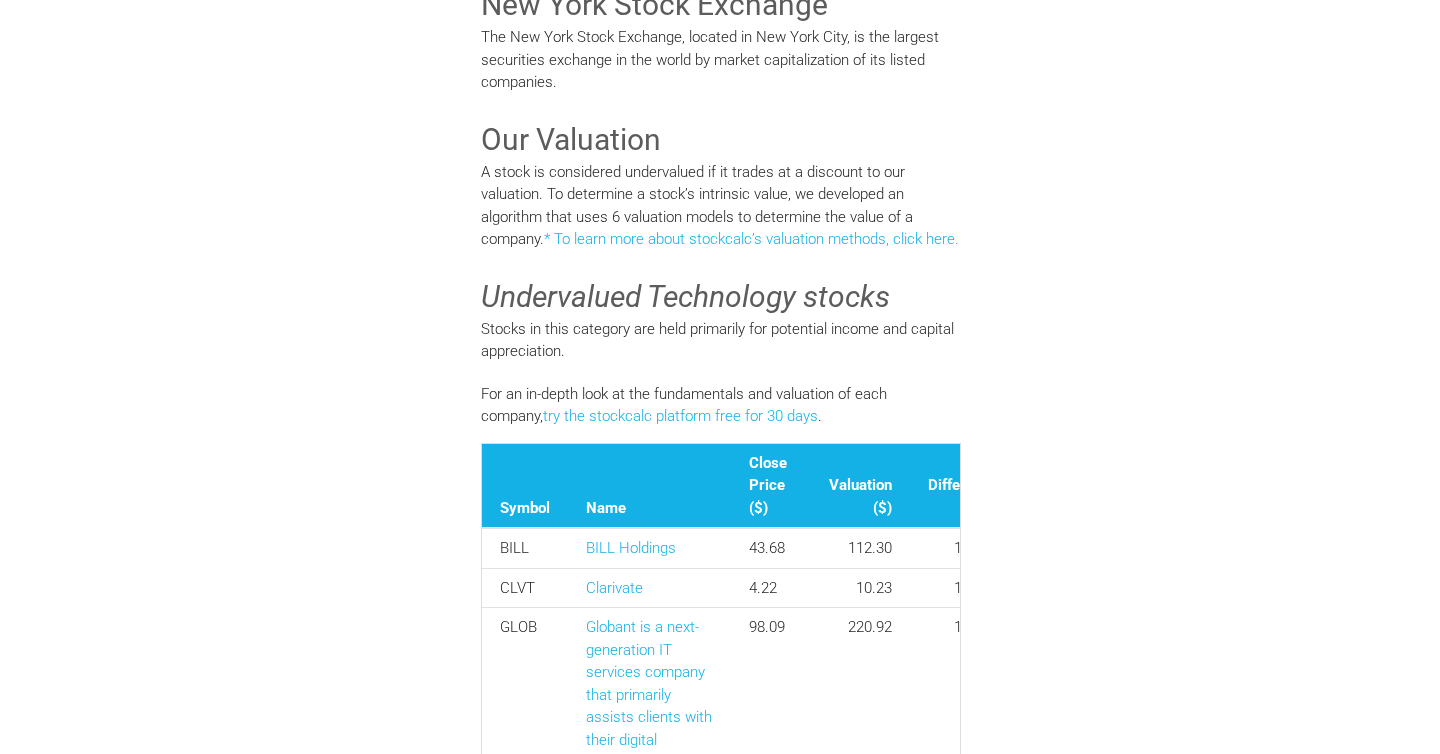 scroll, scrollTop: 720, scrollLeft: 0, axis: vertical 